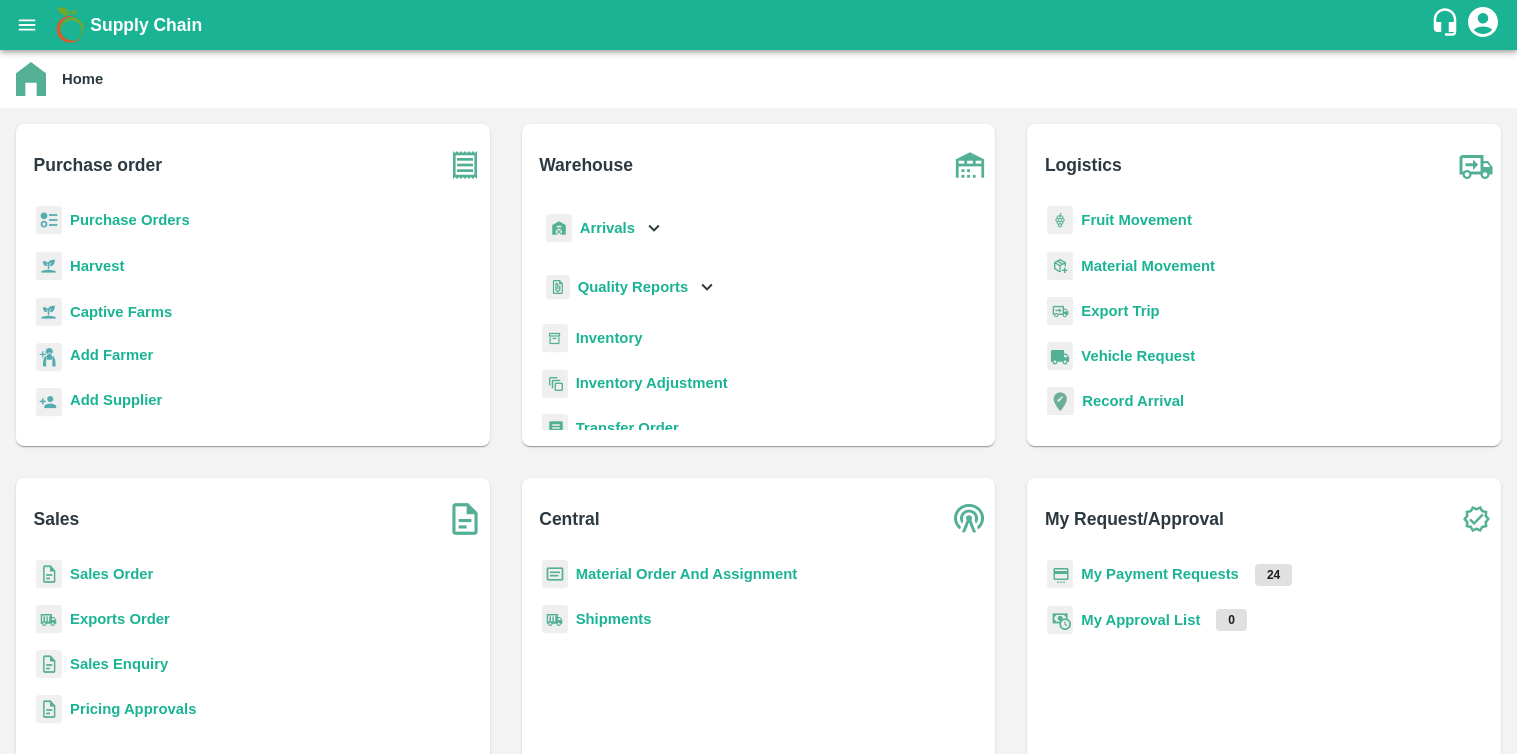 scroll, scrollTop: 0, scrollLeft: 0, axis: both 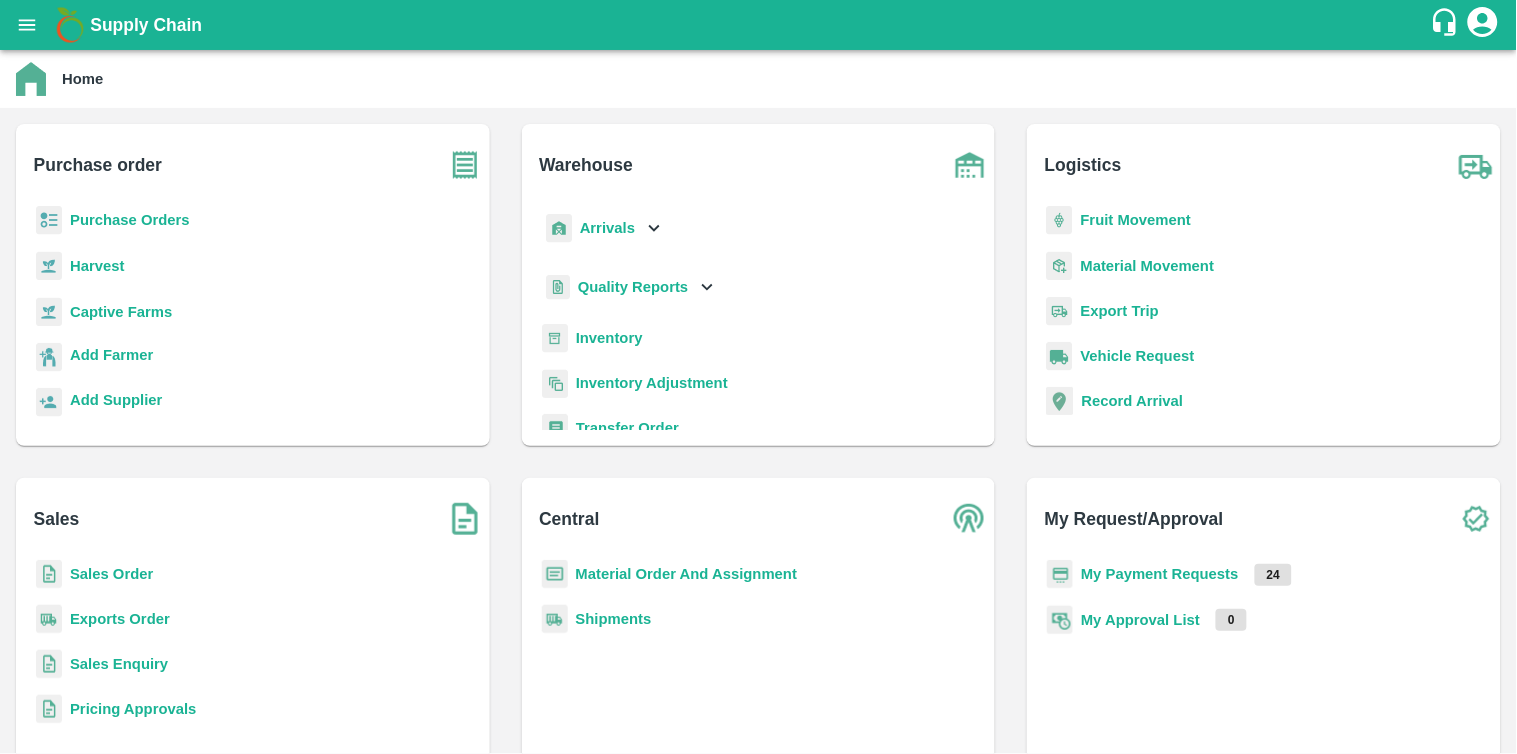 click on "Purchase Orders" at bounding box center [130, 220] 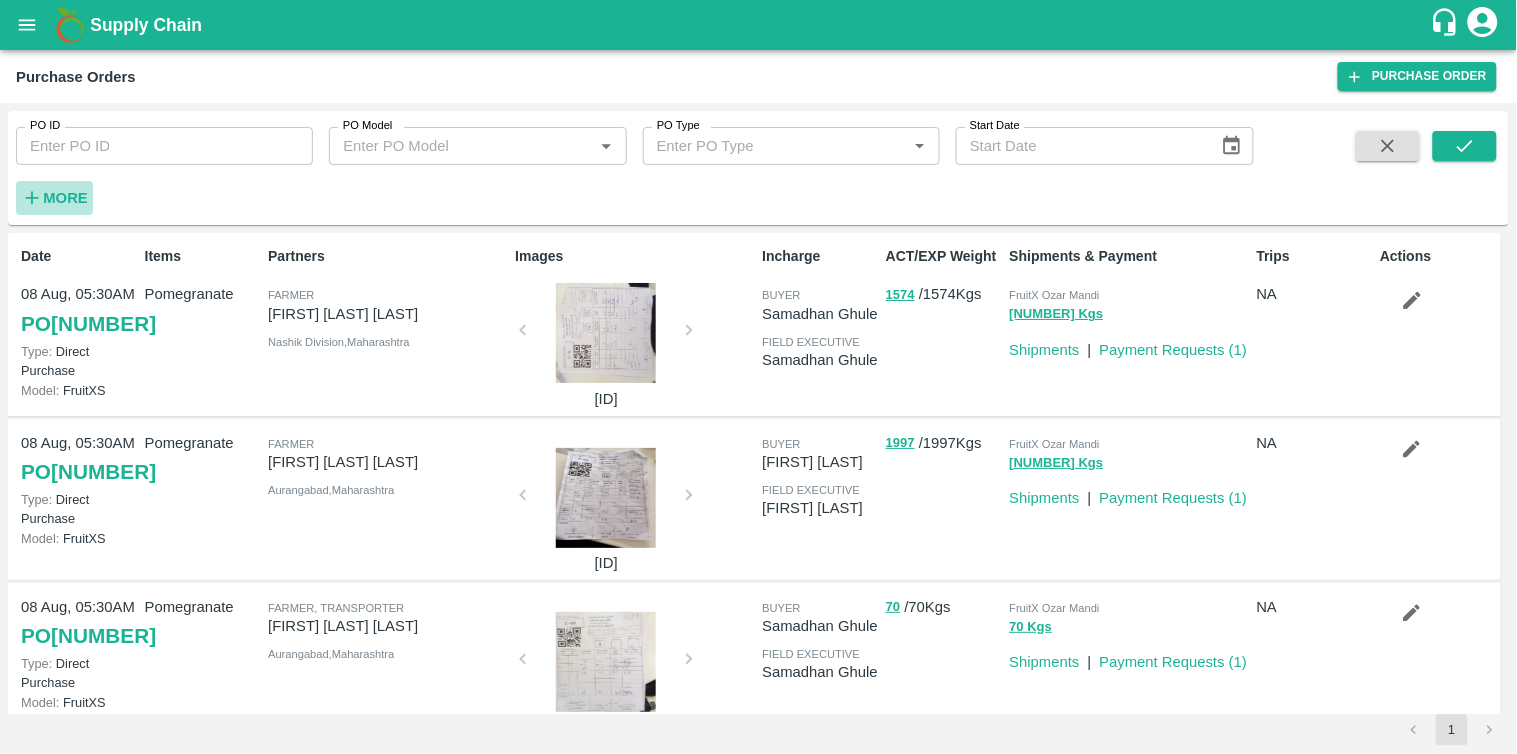 click on "More" at bounding box center (65, 198) 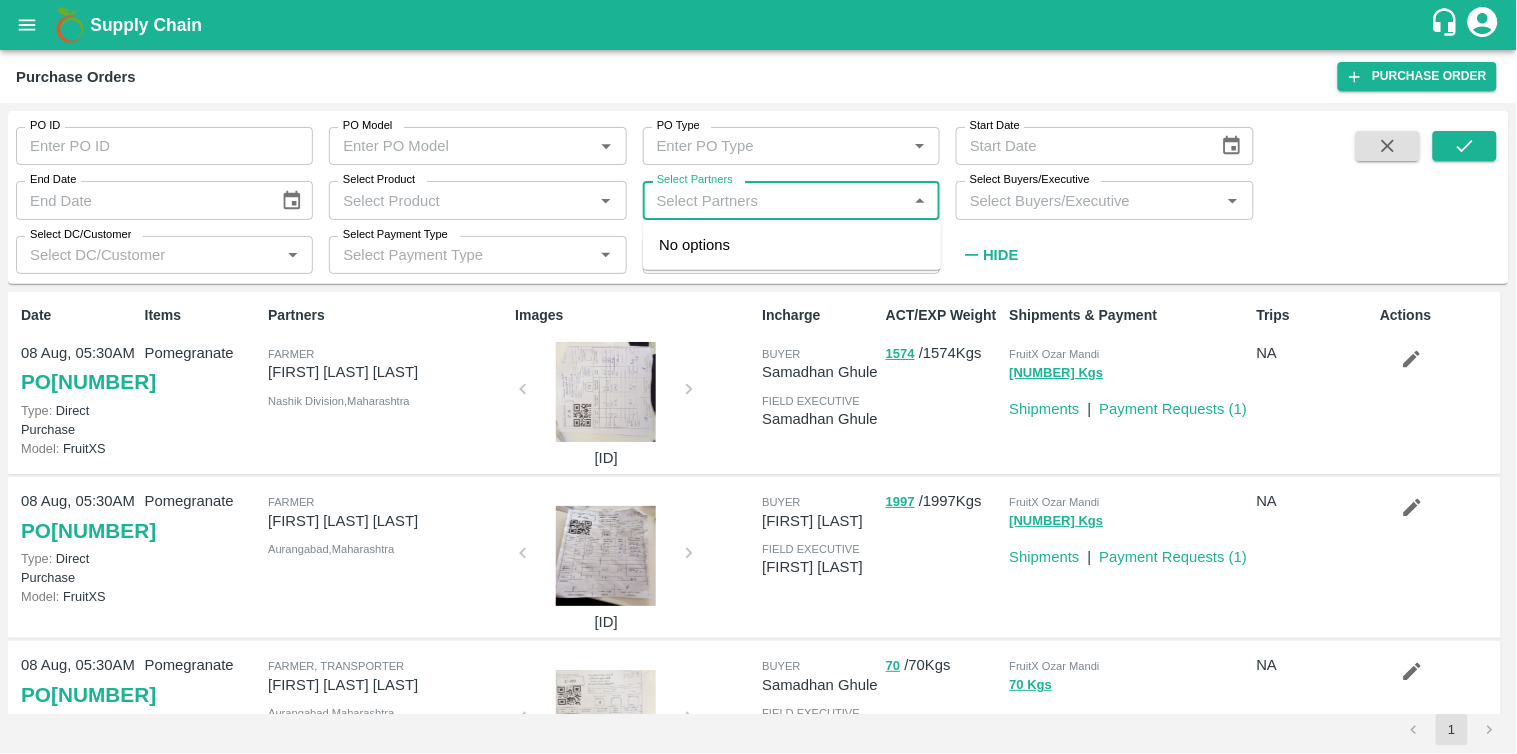 click on "Select Partners" at bounding box center [775, 200] 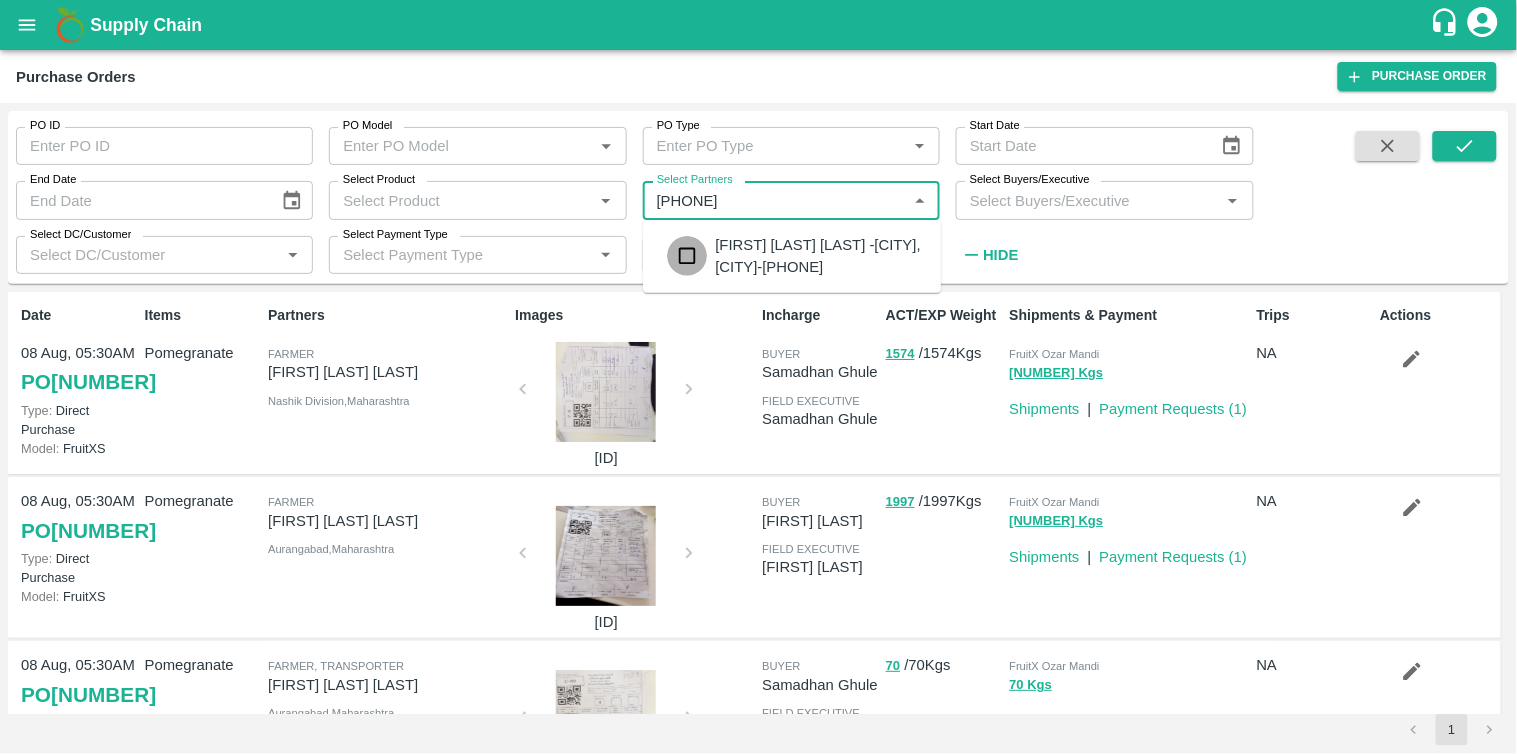 click at bounding box center [687, 256] 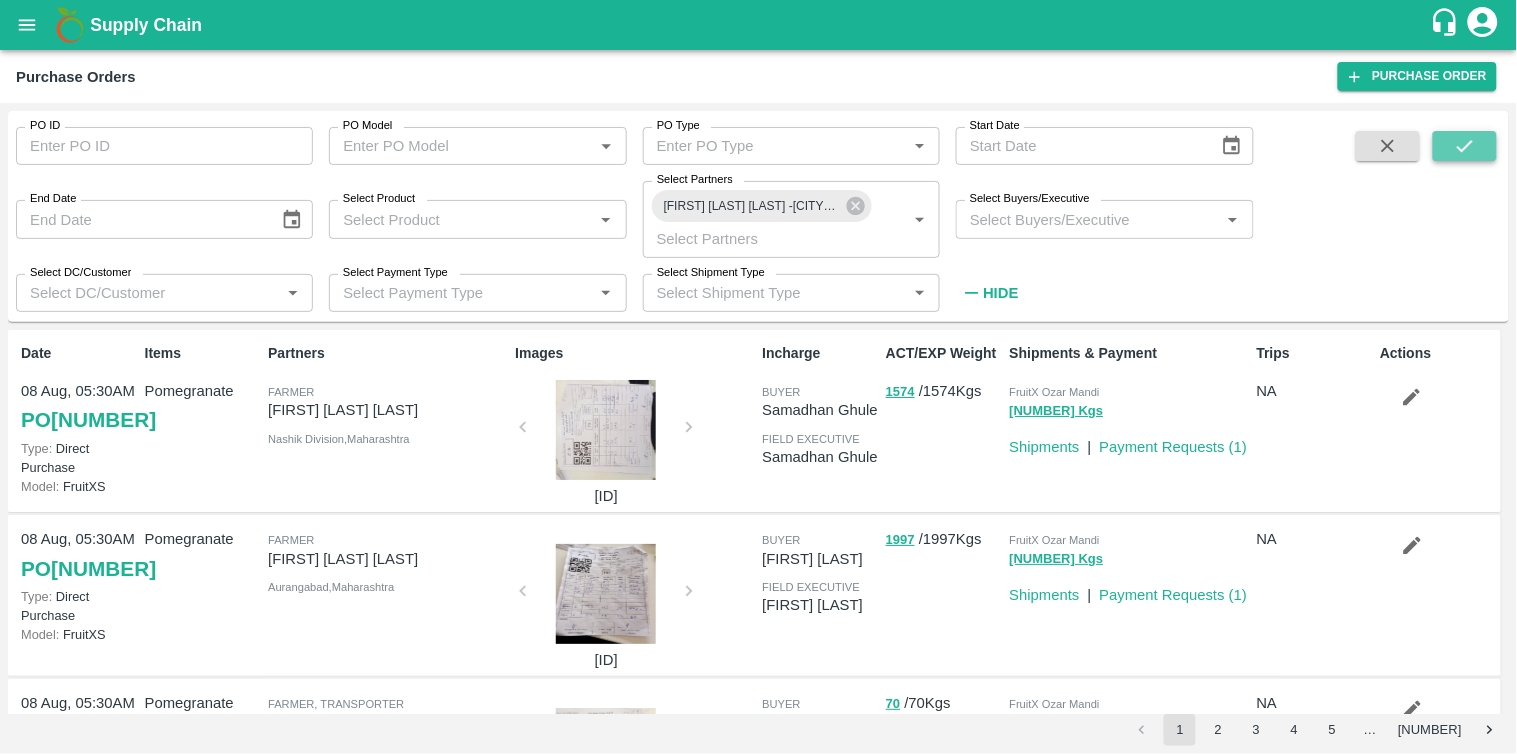click 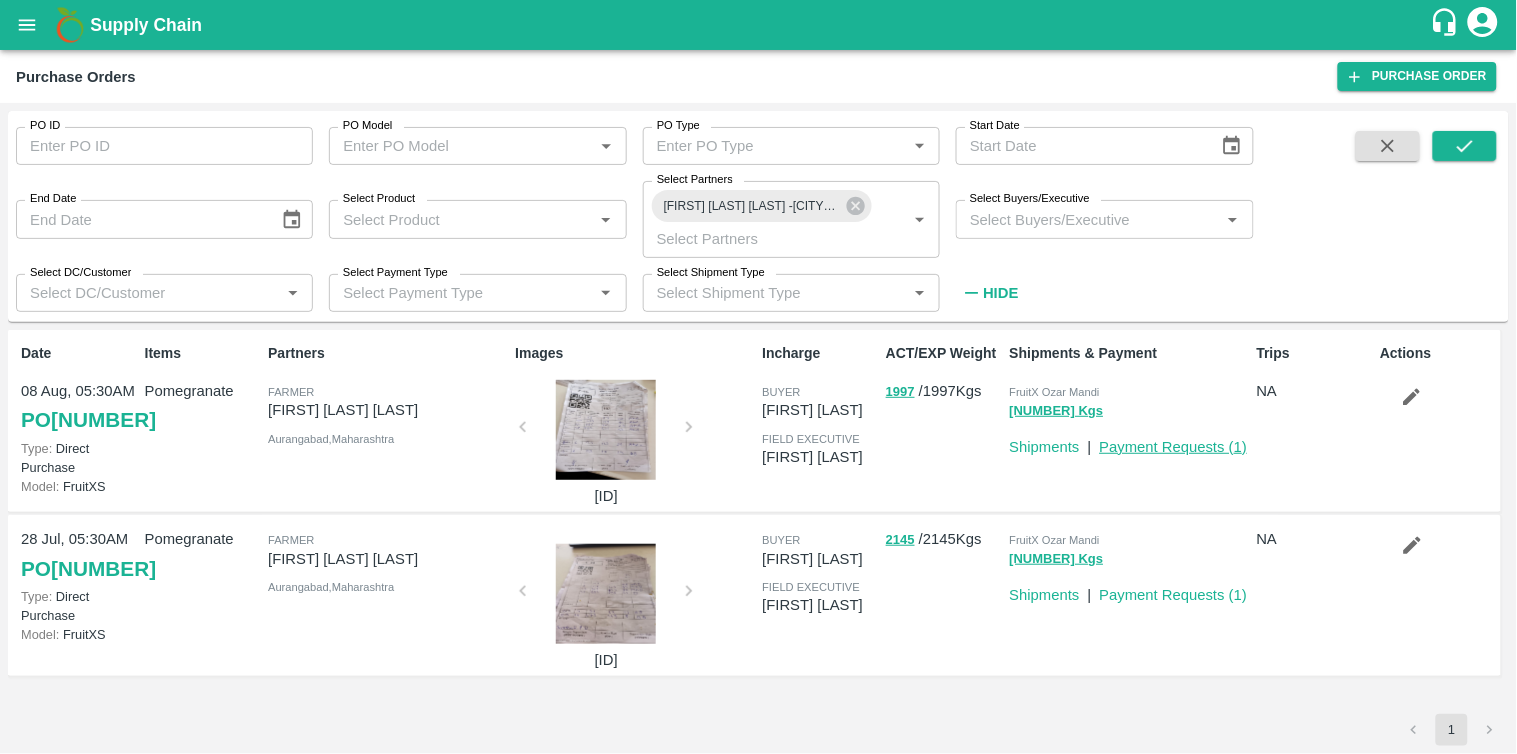 click on "Payment Requests ( 1 )" at bounding box center (1174, 447) 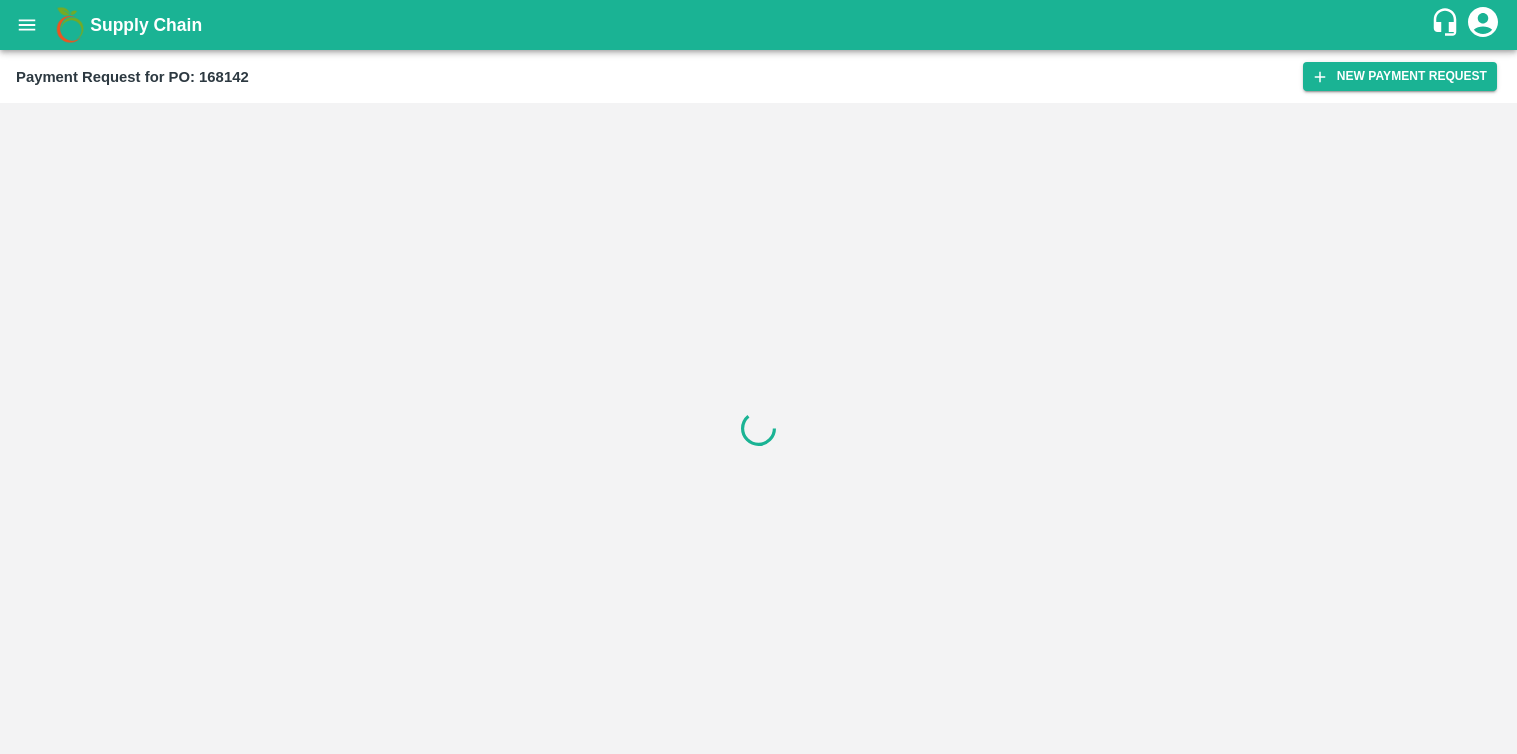 scroll, scrollTop: 0, scrollLeft: 0, axis: both 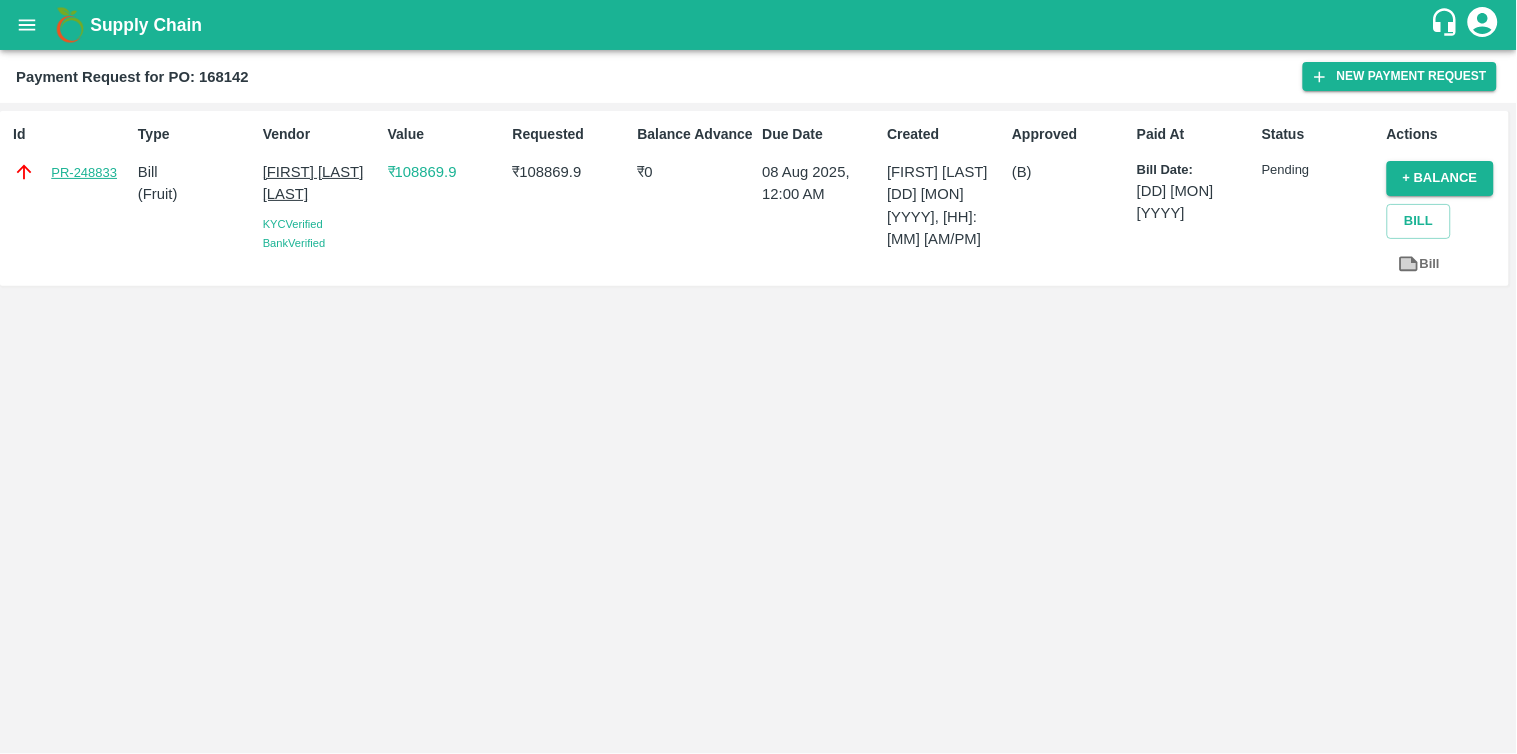 click on "PR-248833" at bounding box center [84, 173] 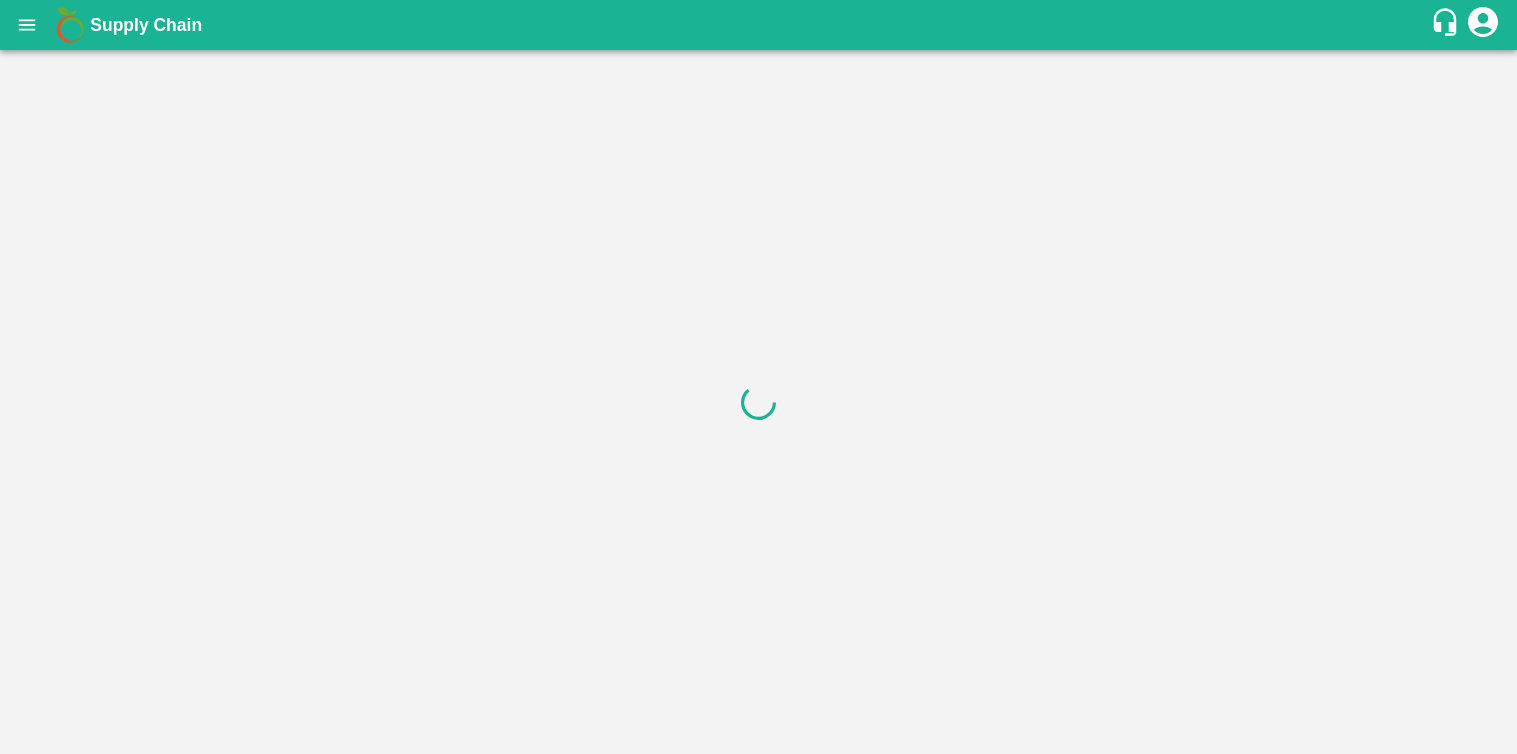 scroll, scrollTop: 0, scrollLeft: 0, axis: both 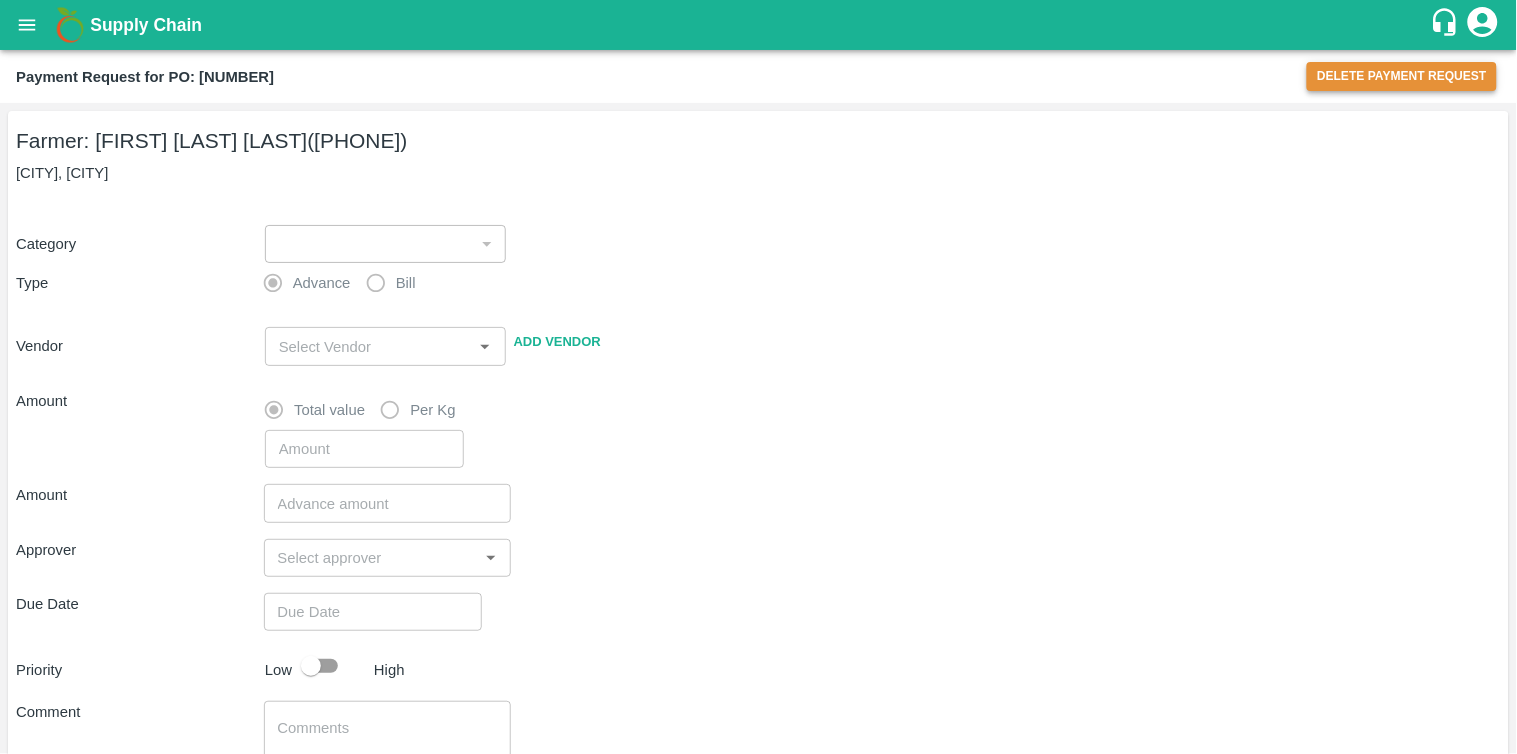 type on "1" 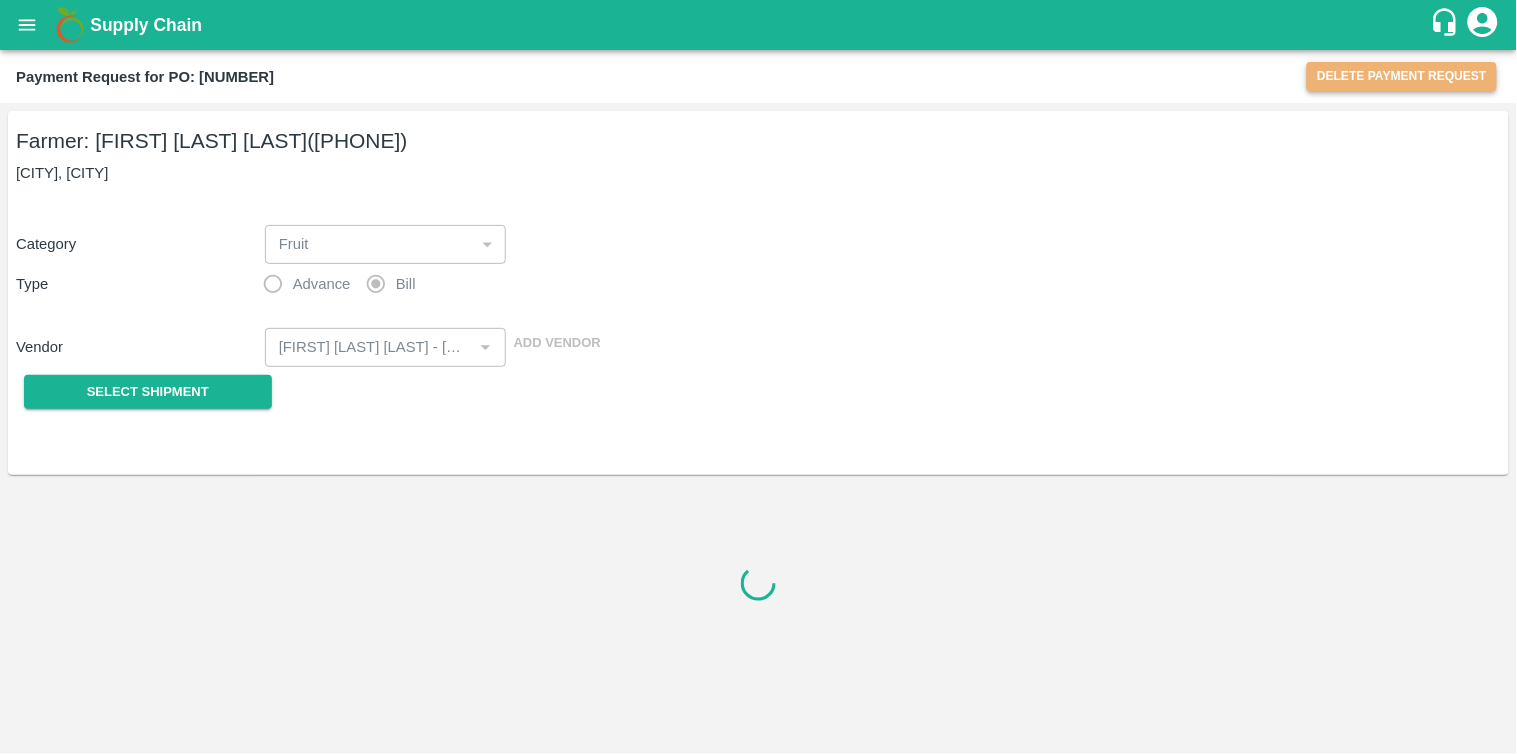 click on "Delete Payment Request" at bounding box center [1402, 76] 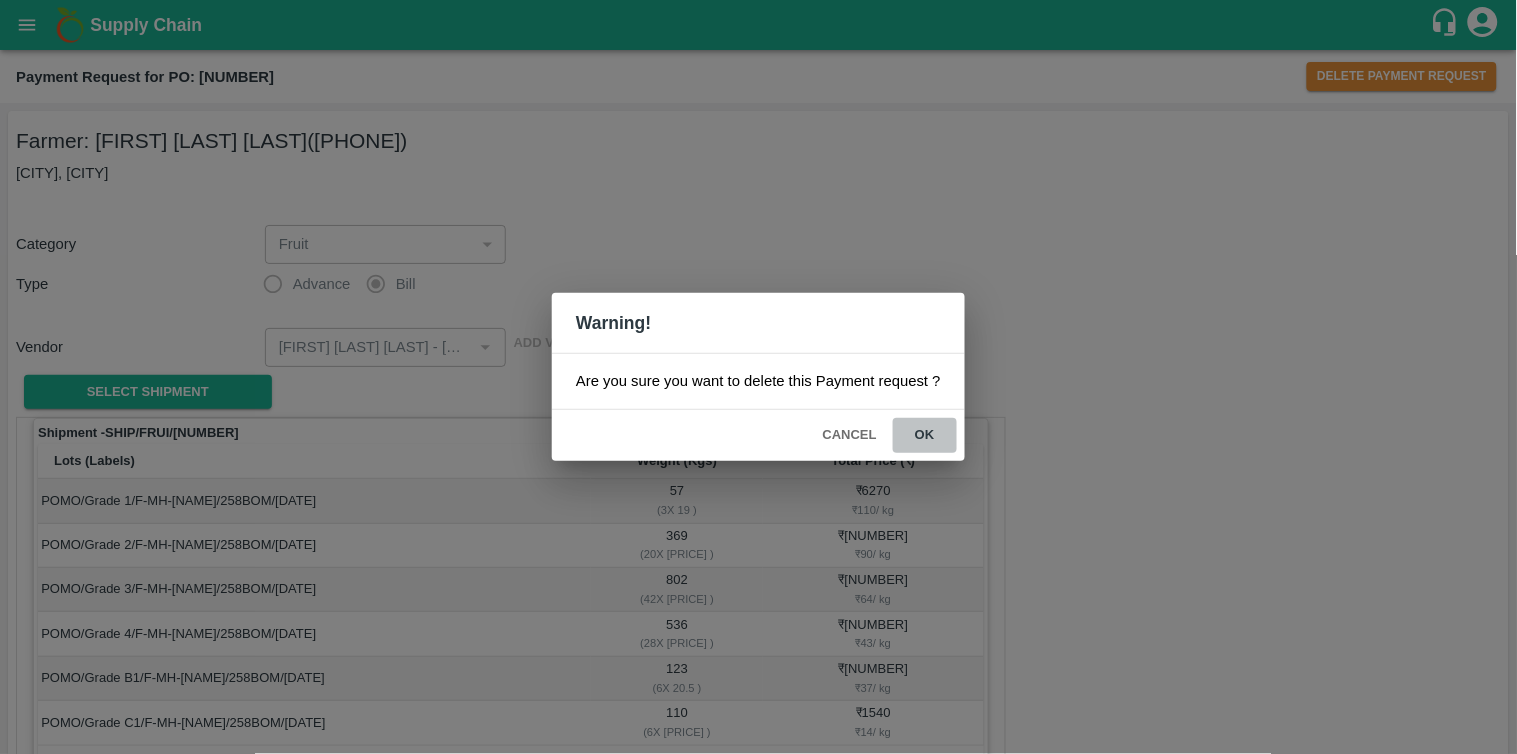 click on "ok" at bounding box center [925, 435] 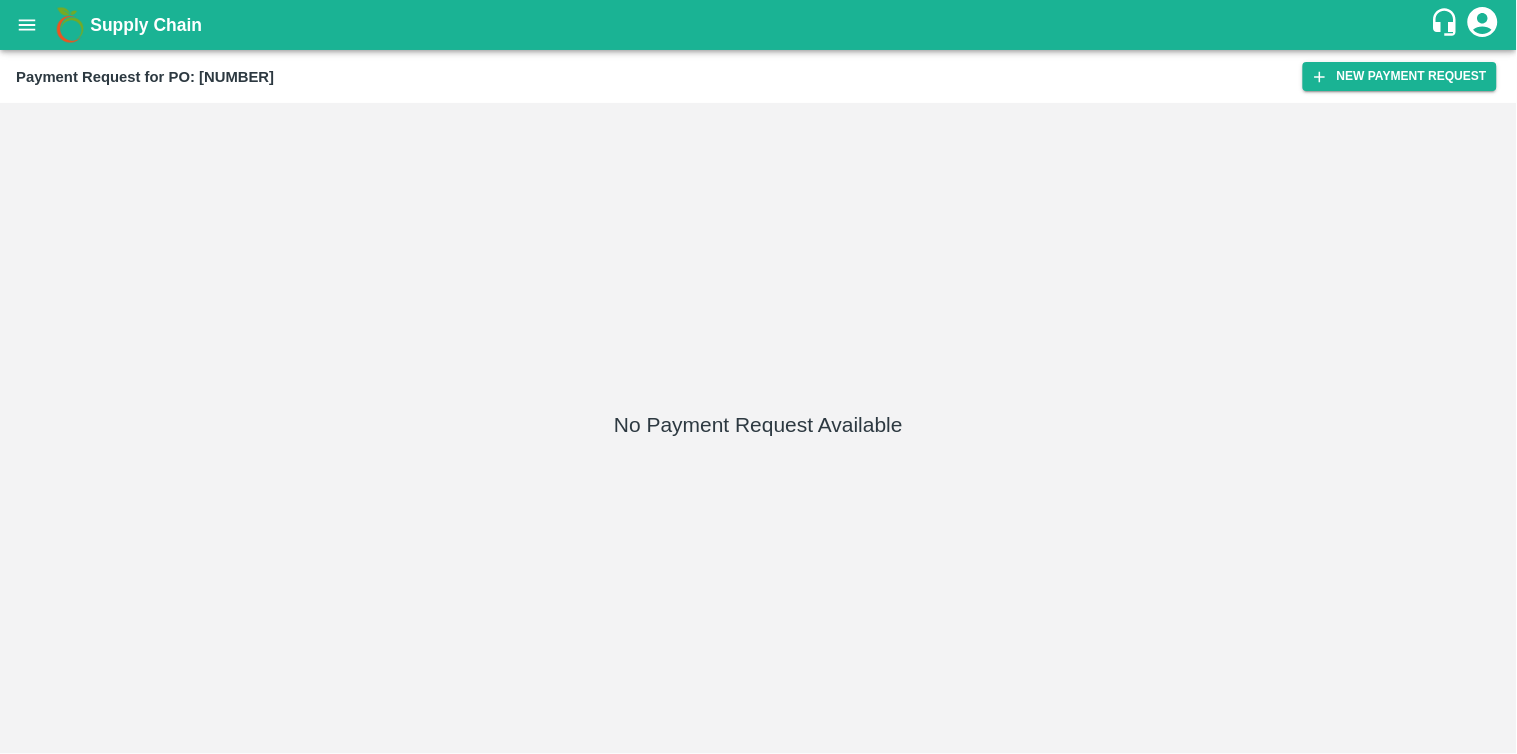 click on "Payment Request for PO: 168142" at bounding box center [145, 77] 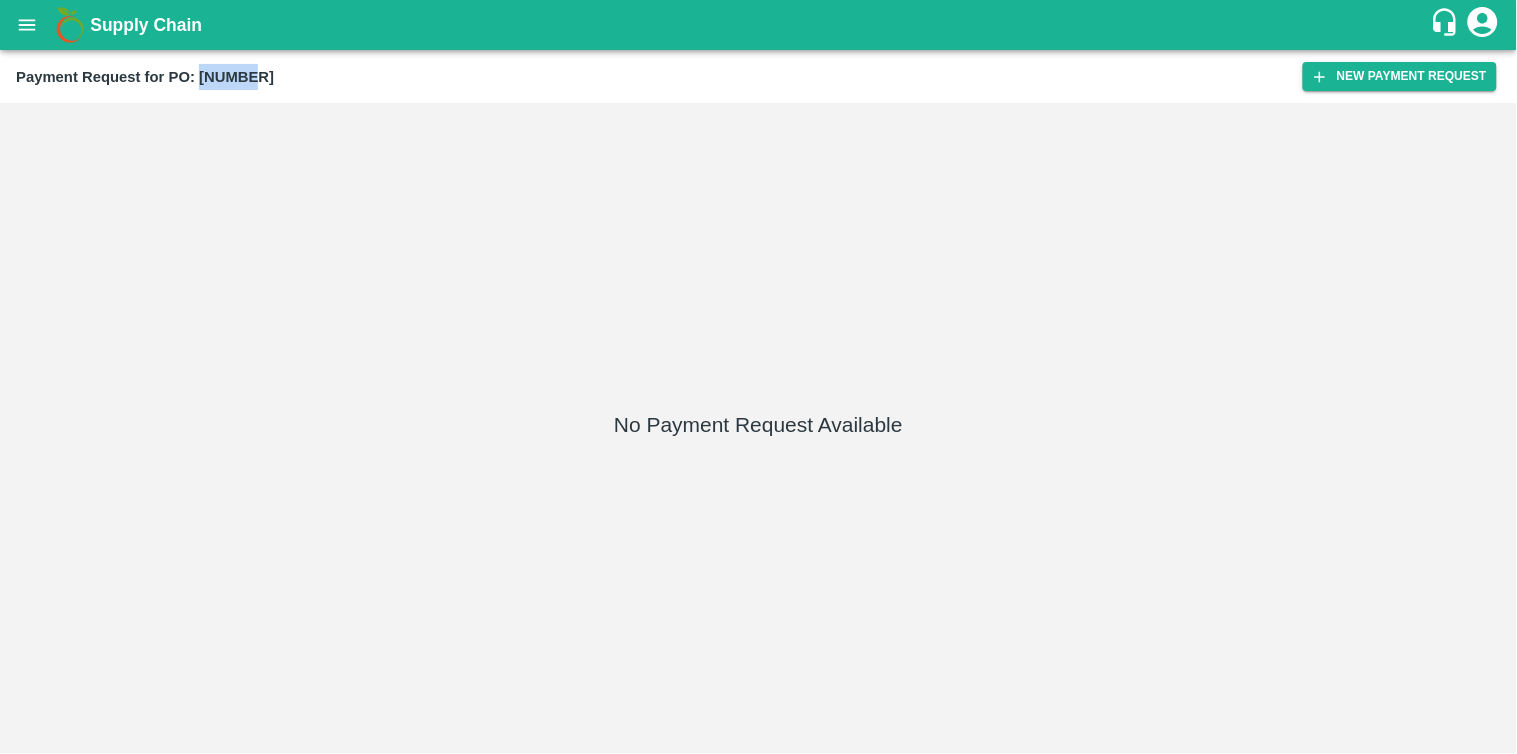 click on "Payment Request for PO: 168142" at bounding box center (145, 77) 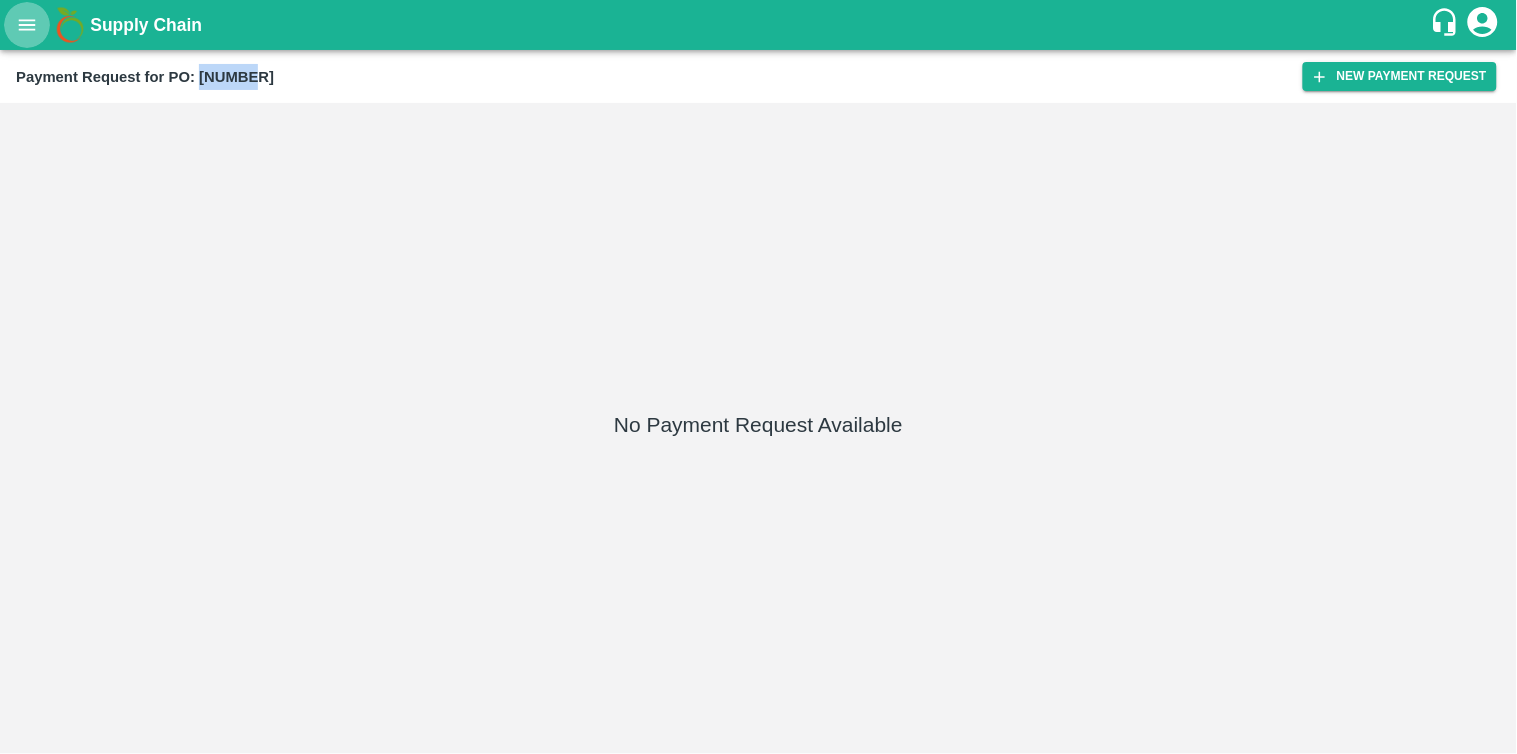 click at bounding box center (27, 25) 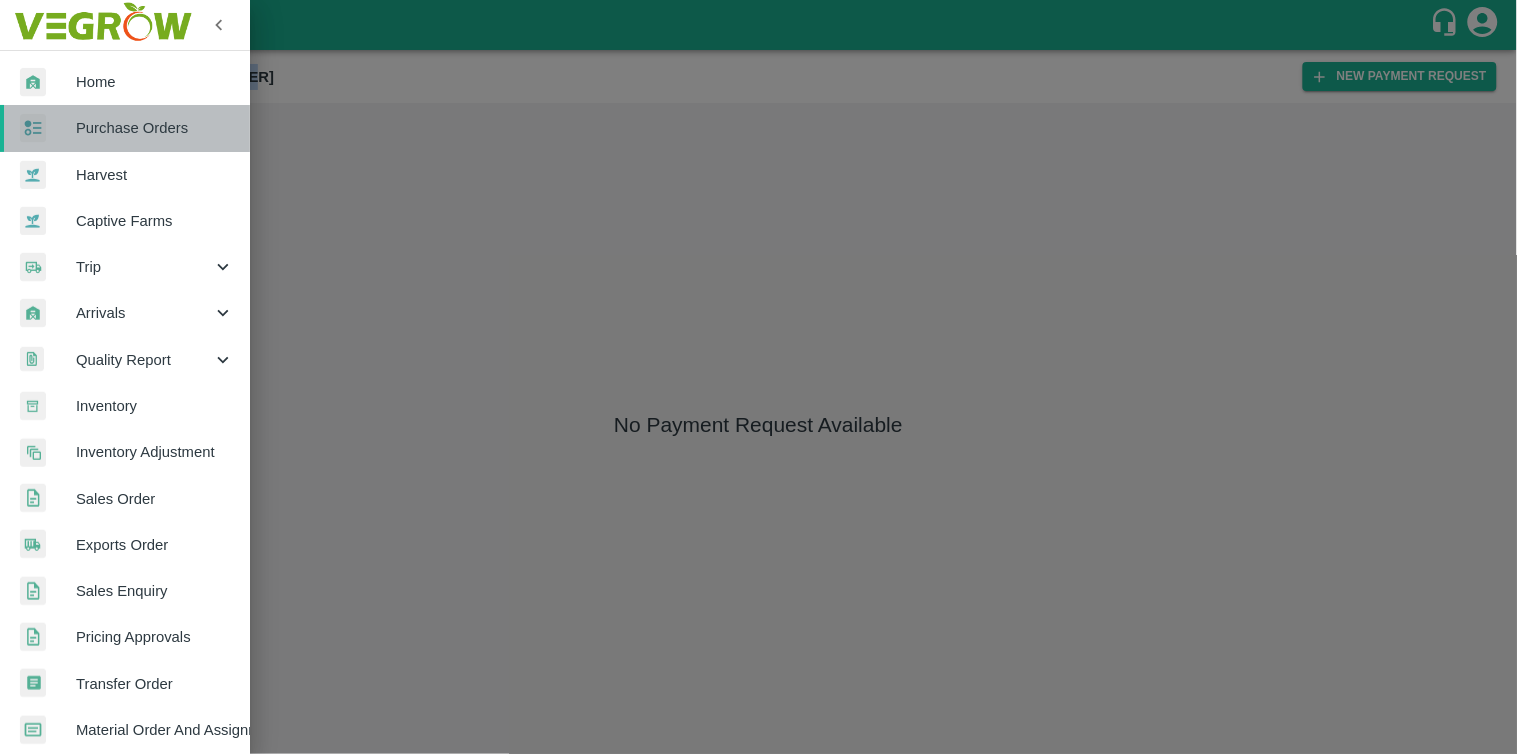click on "Purchase Orders" at bounding box center [155, 128] 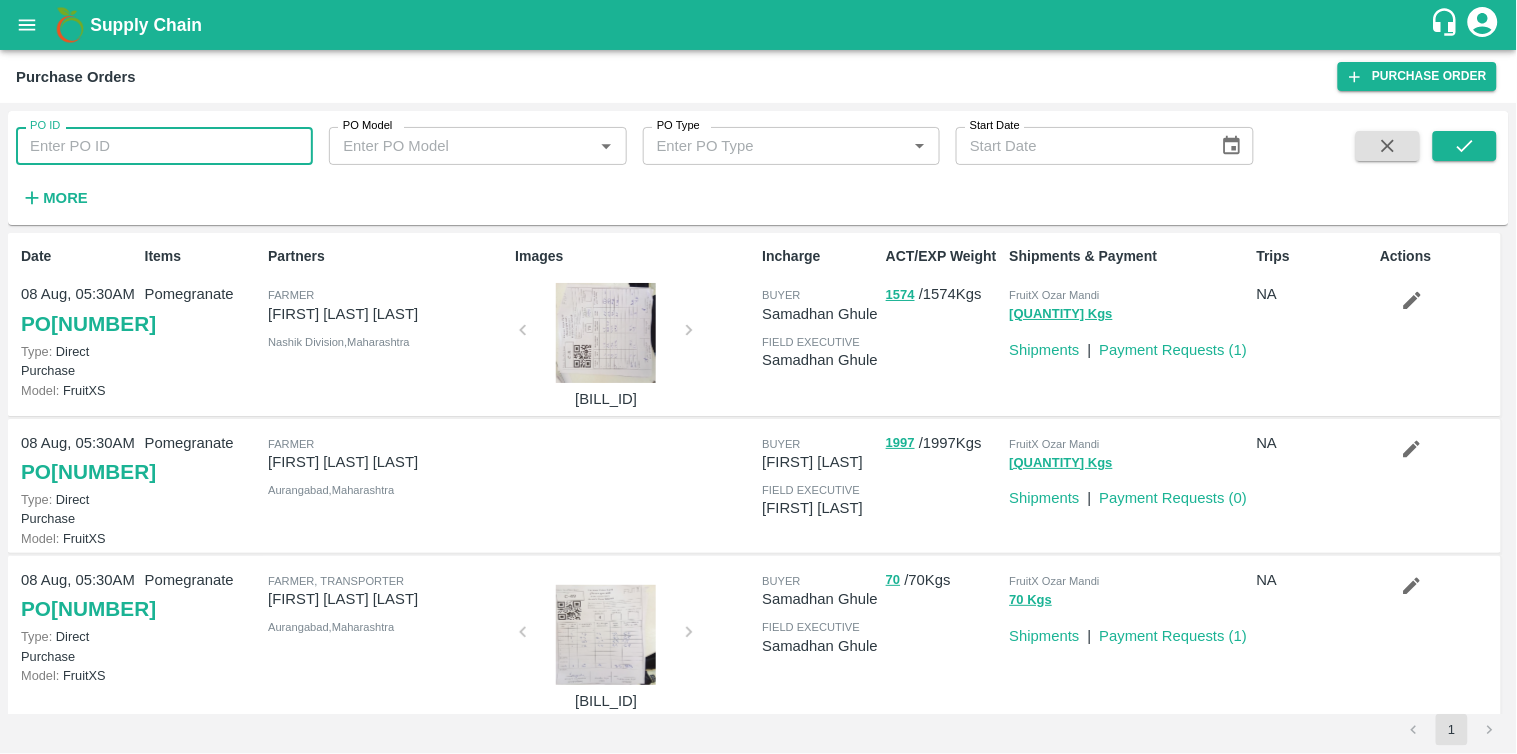 click on "PO ID" at bounding box center (164, 146) 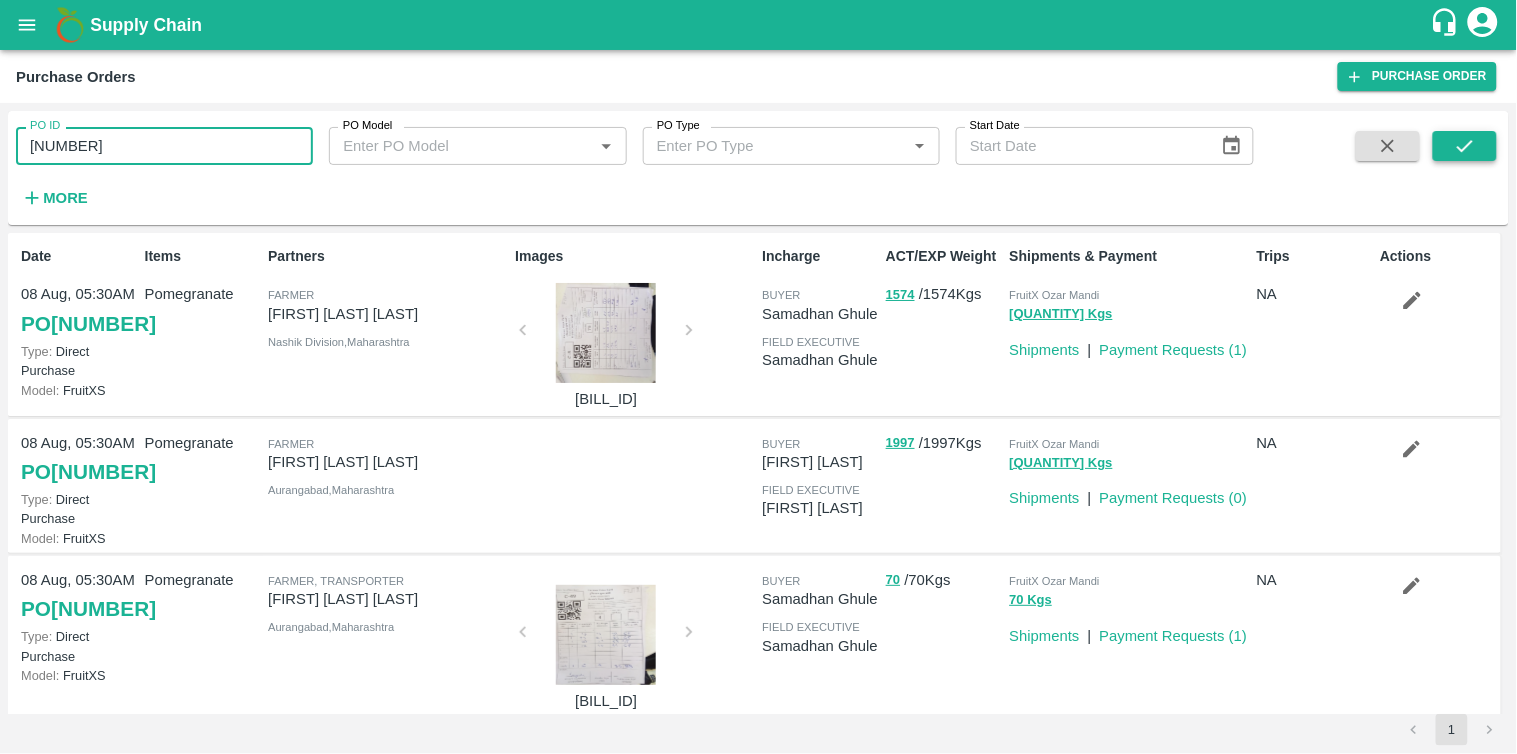 type on "168142" 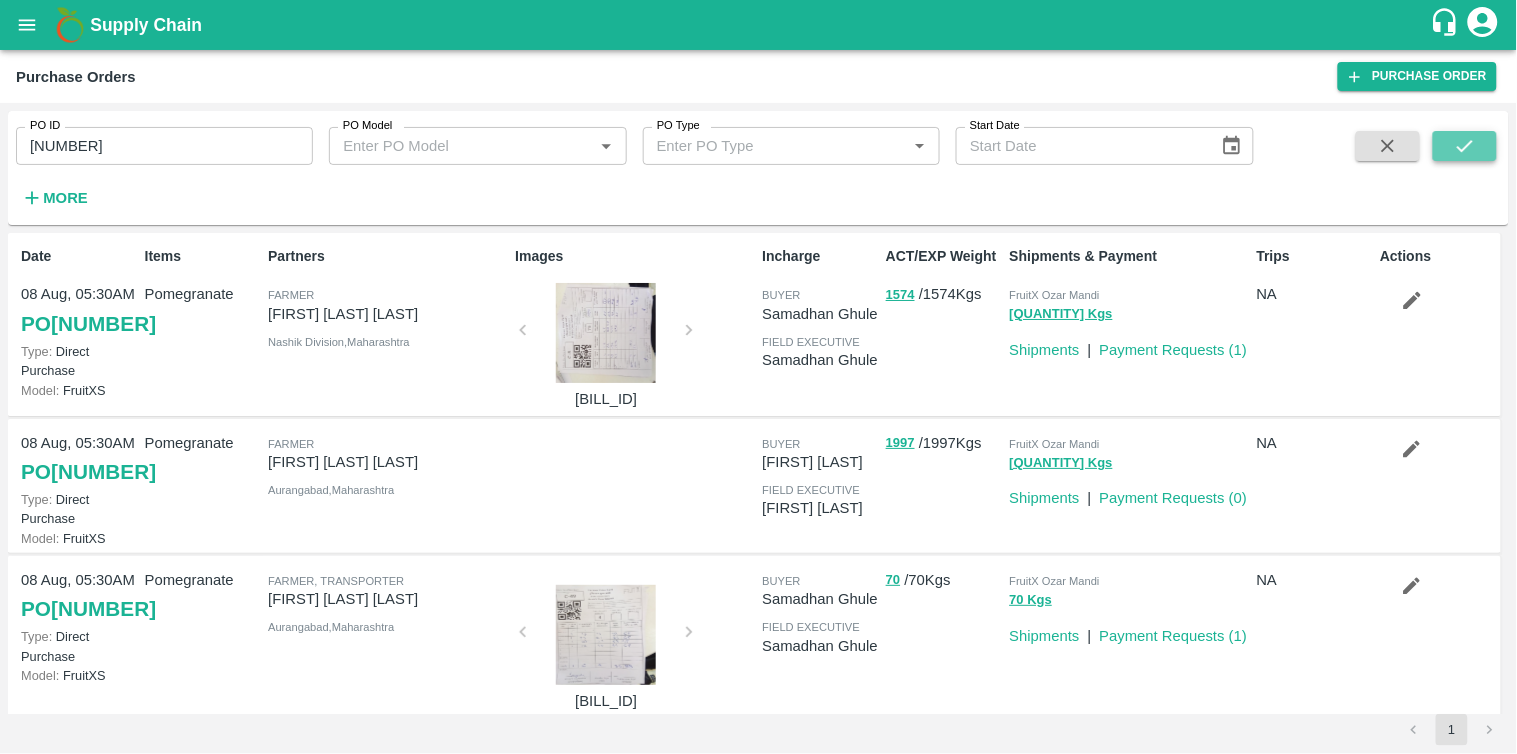 click 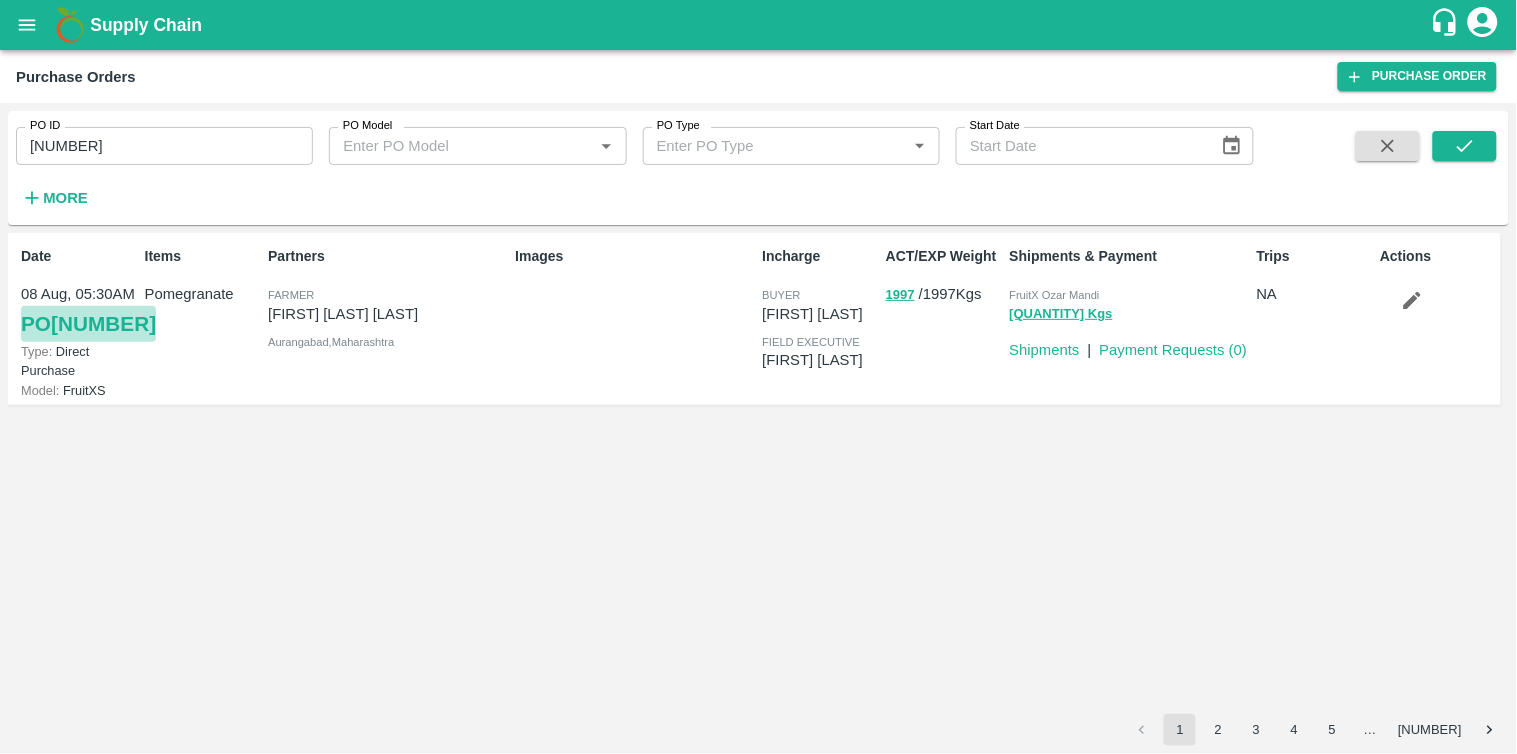 click on "PO  168142" at bounding box center (88, 324) 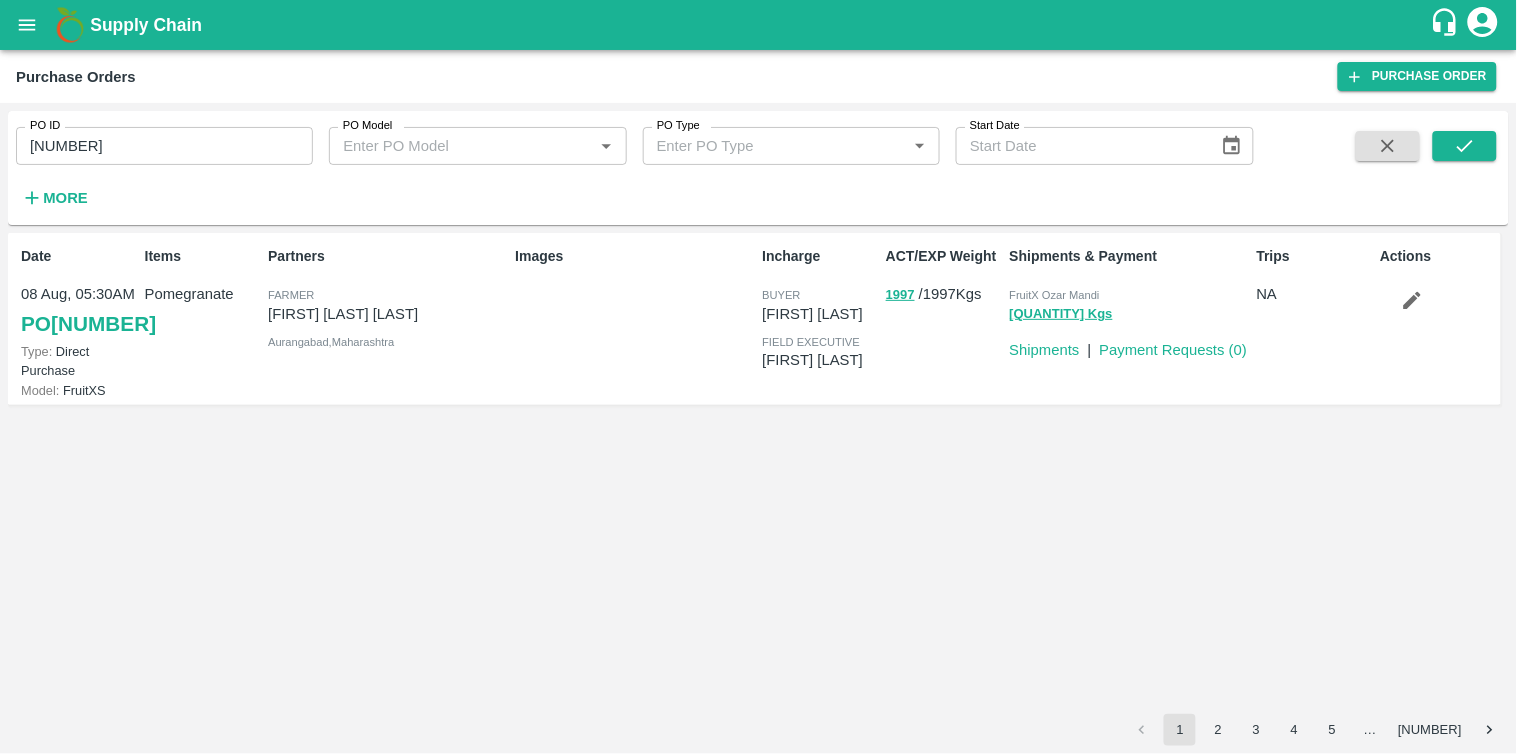 click on "Purchase Orders" at bounding box center (677, 77) 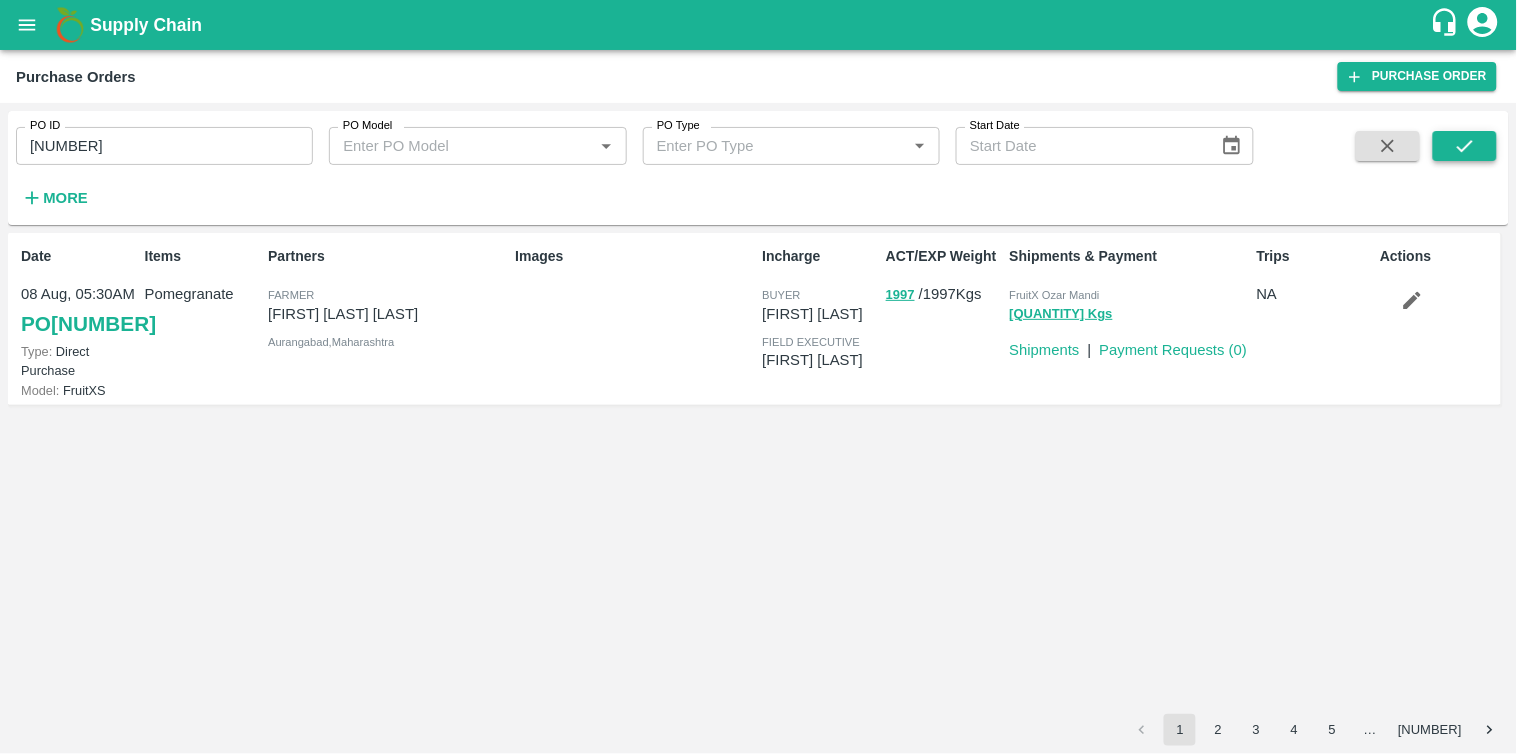 click 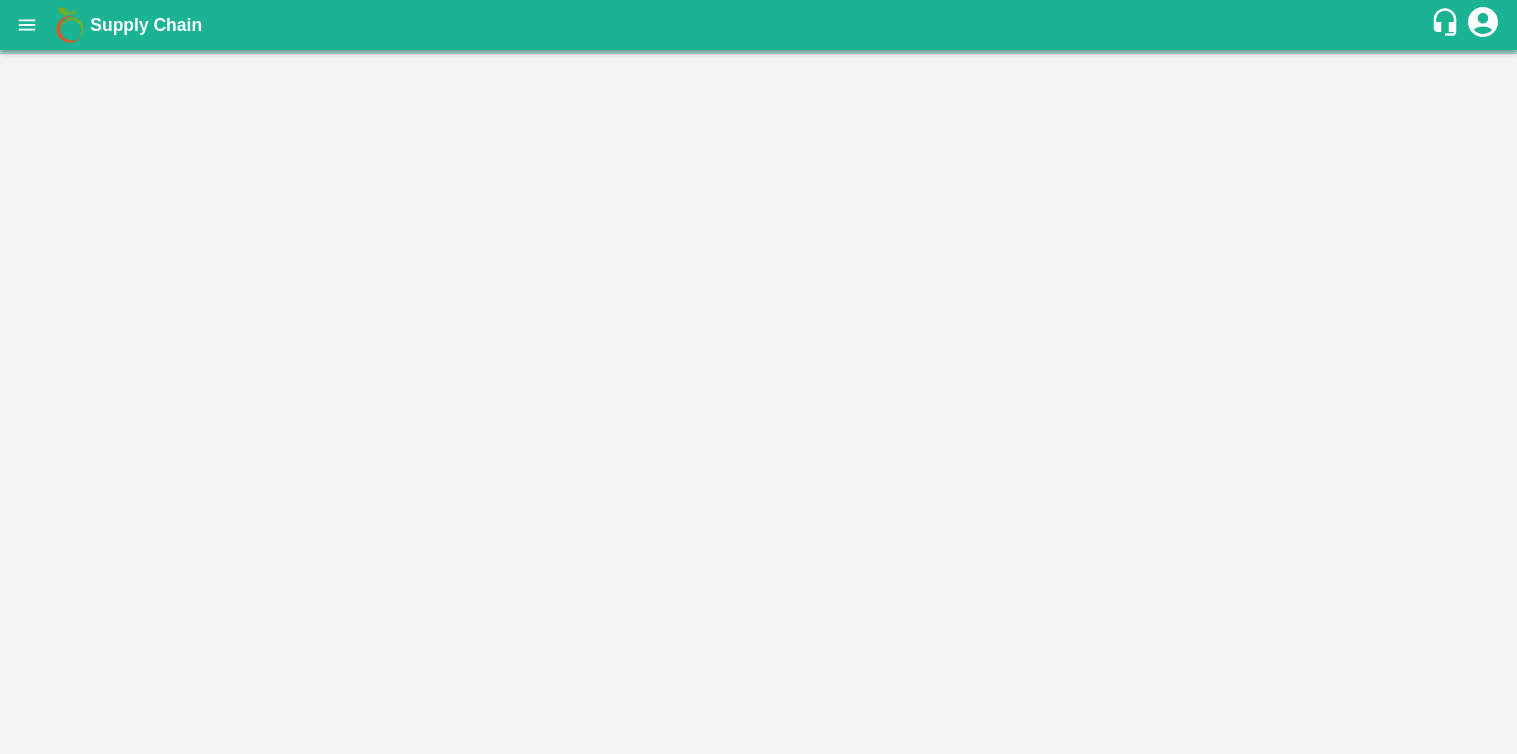 scroll, scrollTop: 0, scrollLeft: 0, axis: both 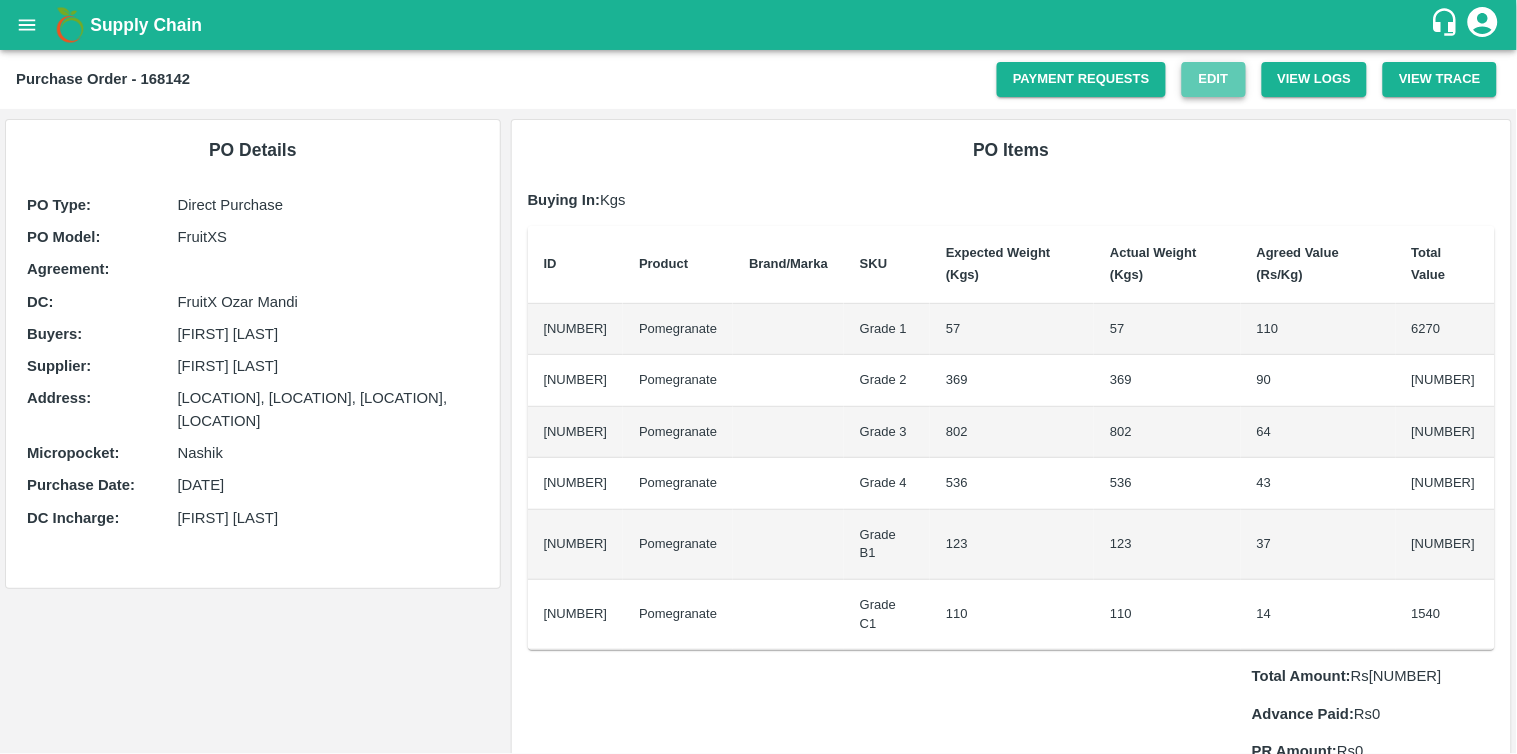 click on "Edit" at bounding box center [1214, 79] 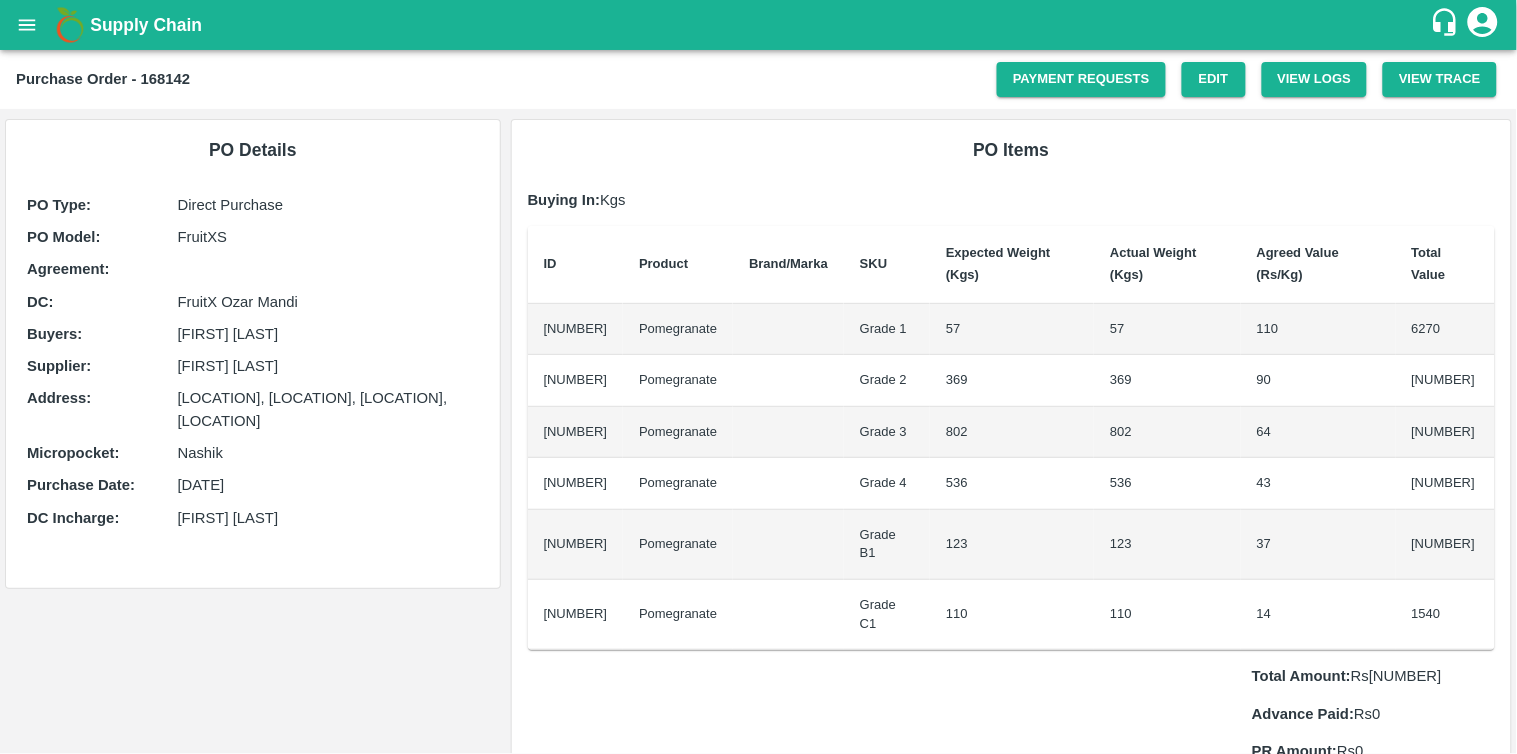 click on "Grade 3" at bounding box center [887, 433] 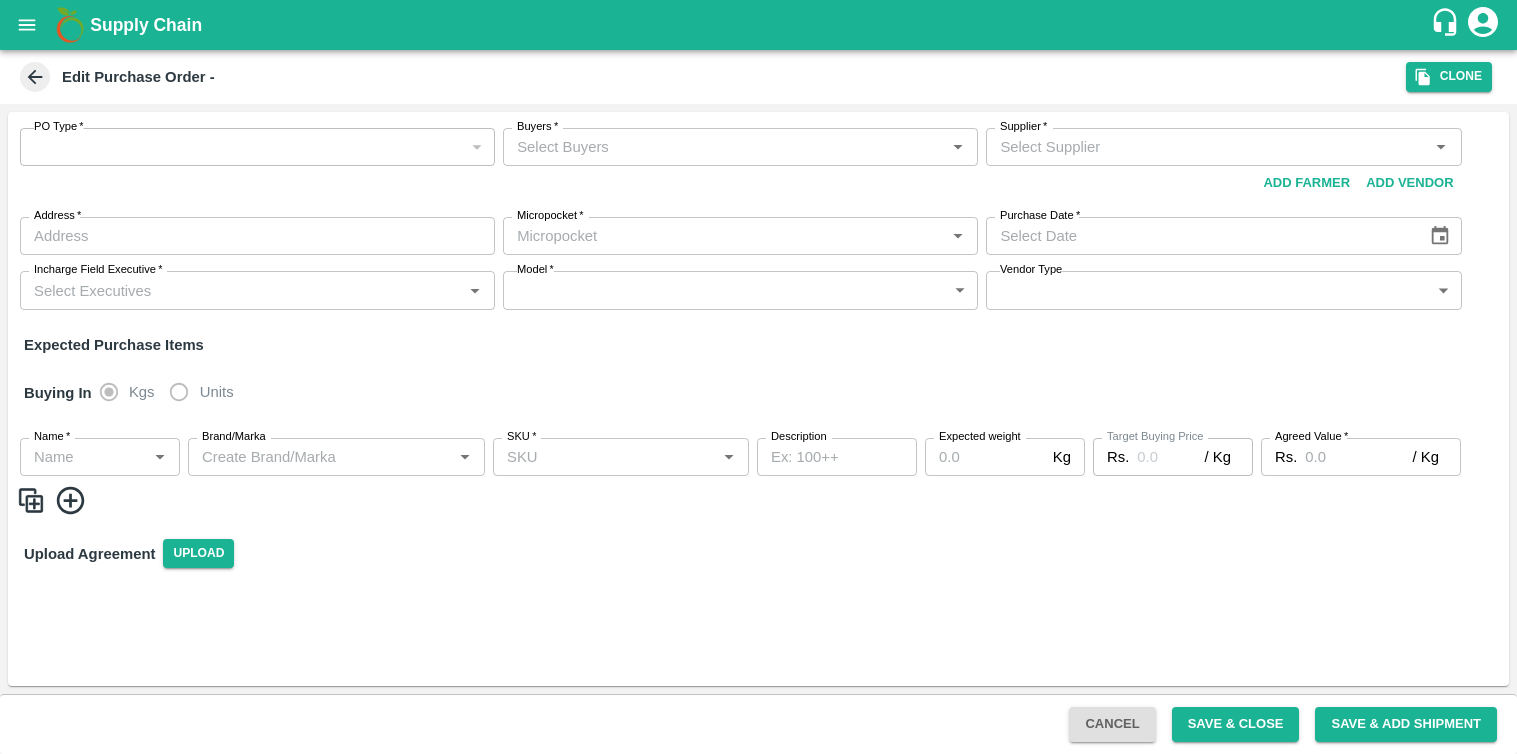 scroll, scrollTop: 0, scrollLeft: 0, axis: both 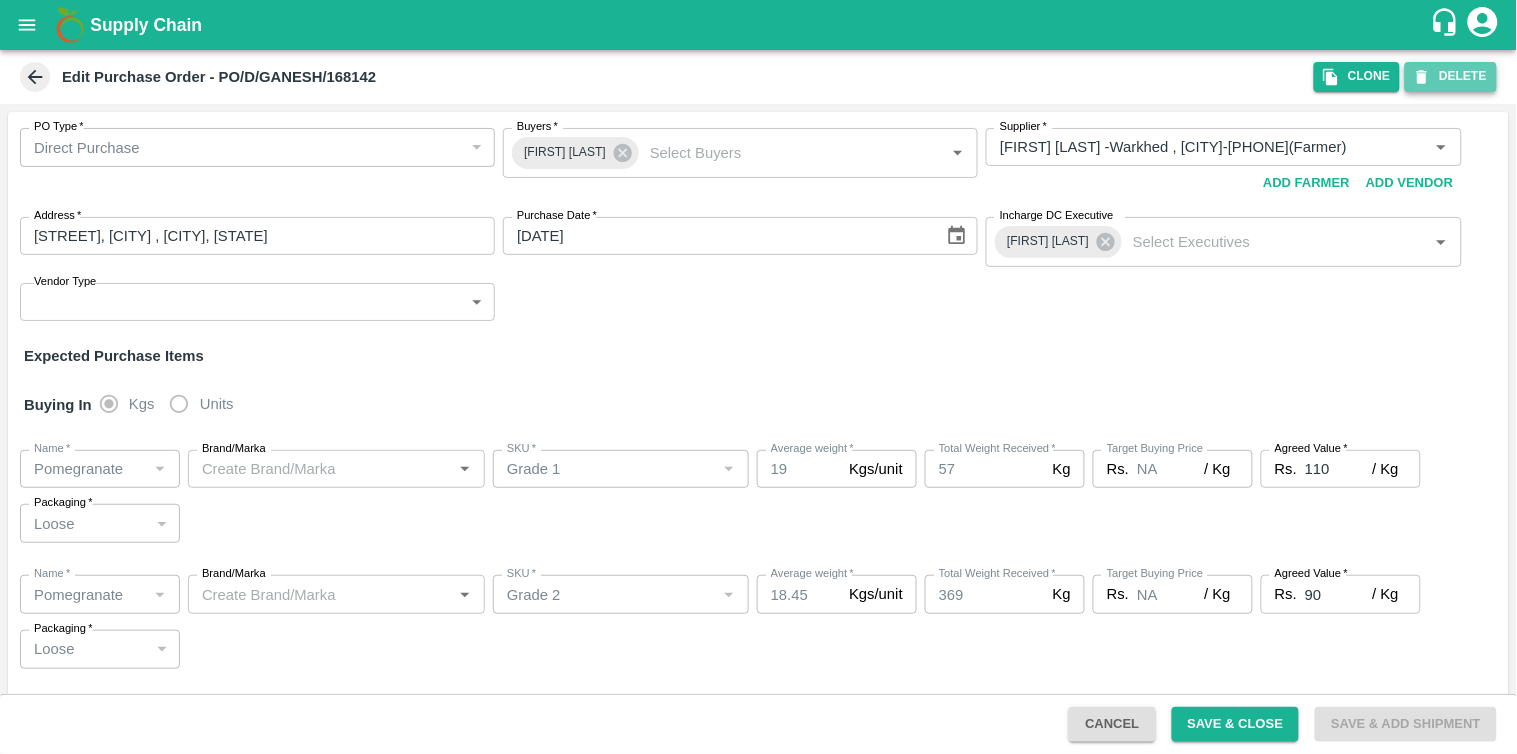 click on "DELETE" at bounding box center (1451, 76) 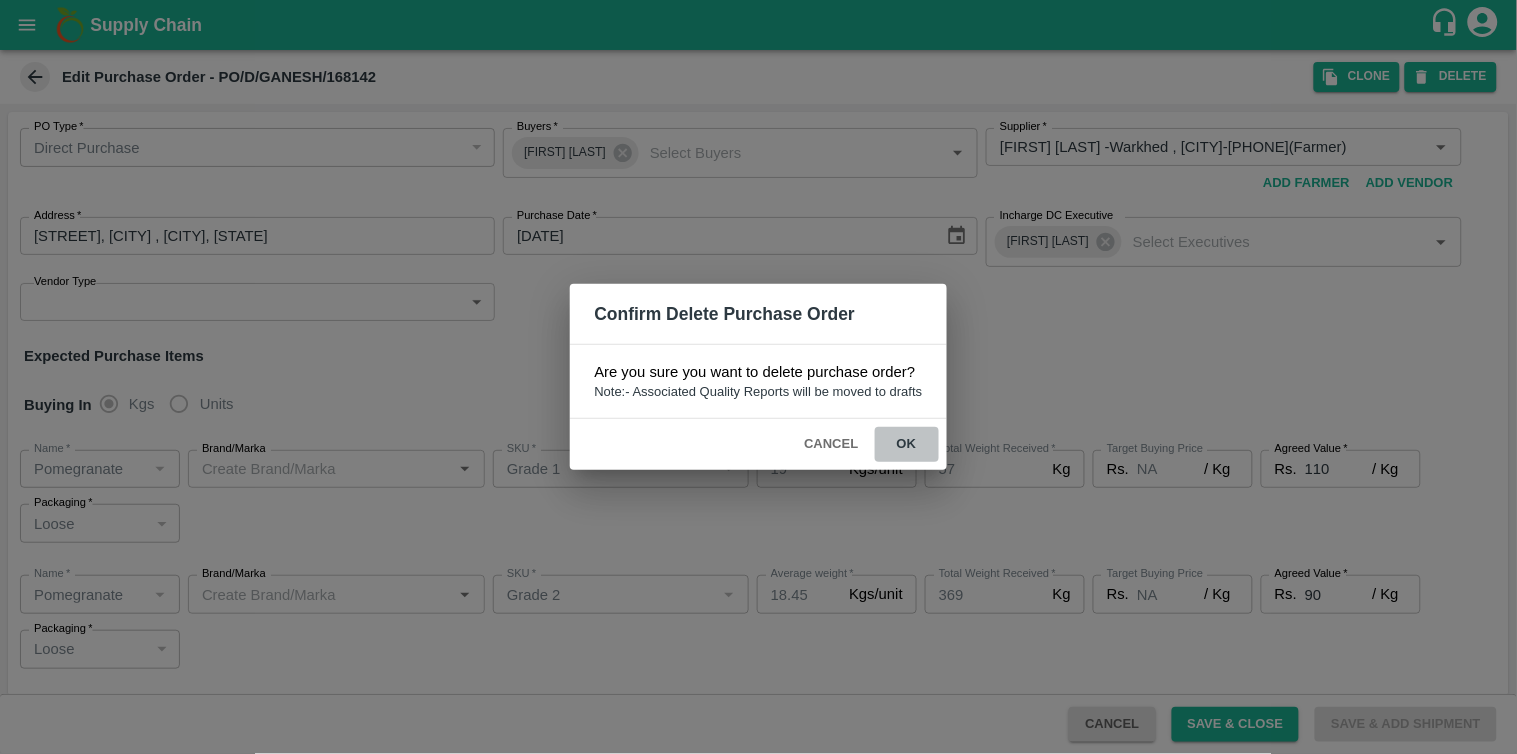 click on "ok" at bounding box center [907, 444] 